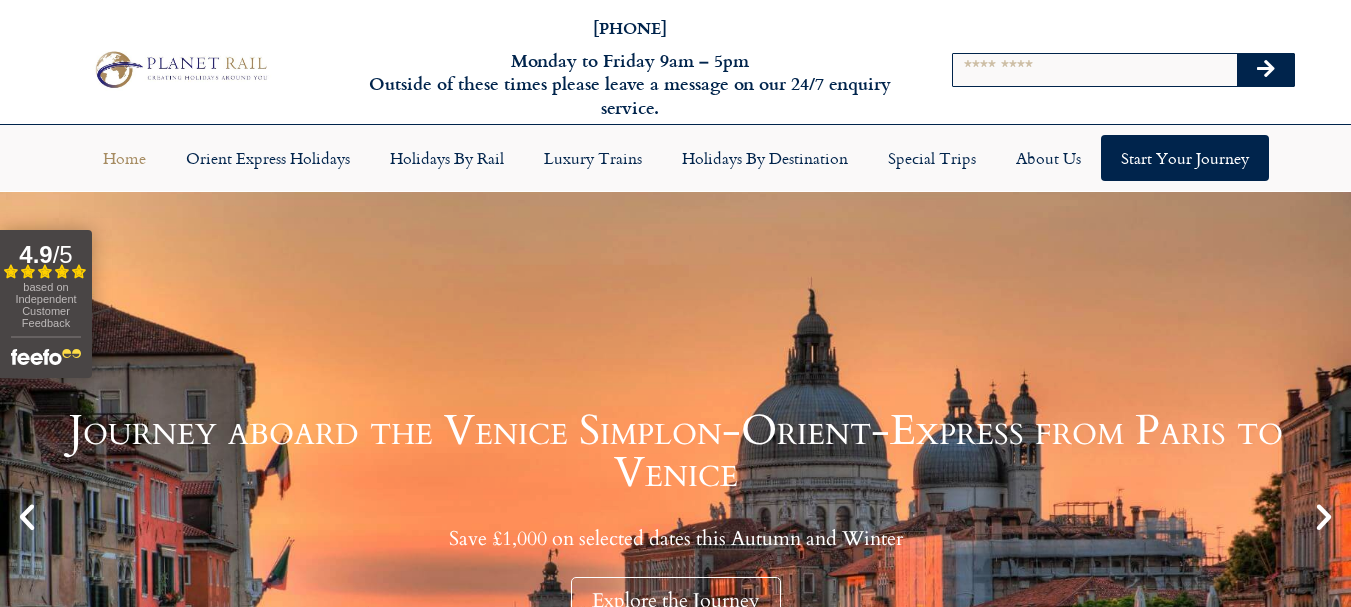 scroll, scrollTop: 0, scrollLeft: 0, axis: both 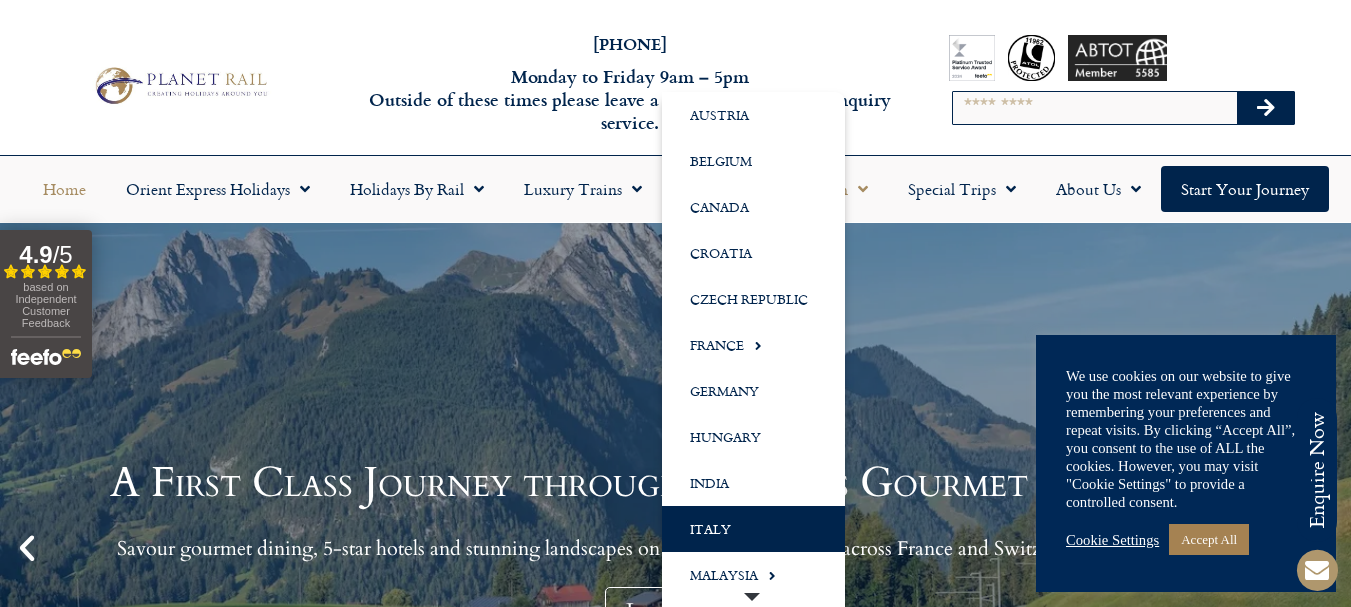 click on "Italy" 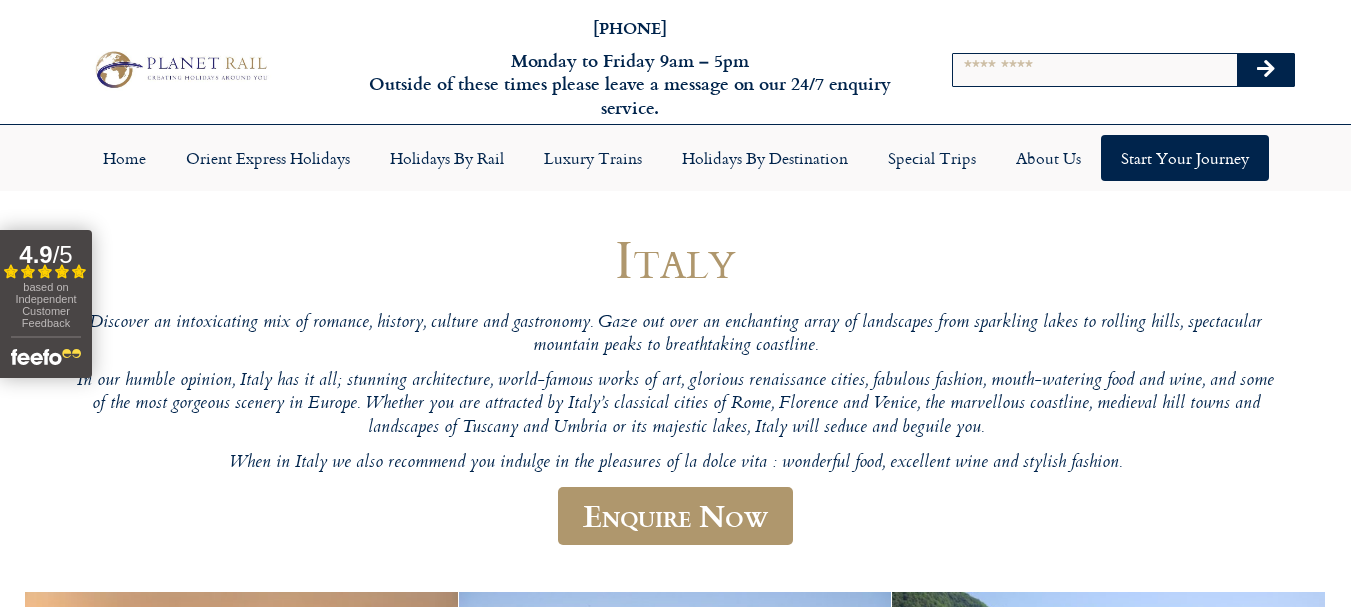 scroll, scrollTop: 0, scrollLeft: 0, axis: both 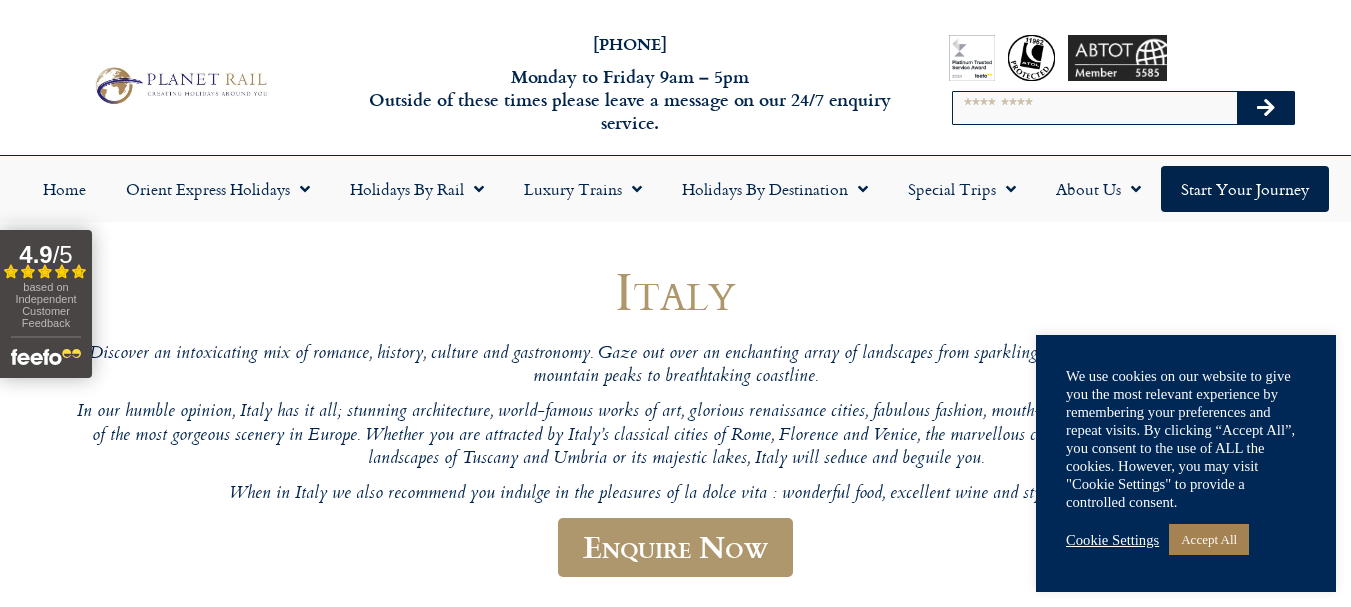 click on "01347 66 53 33
Monday to Friday 9am – 5pm Outside of these times please leave a message on our 24/7 enquiry service.
Search" at bounding box center (675, 85) 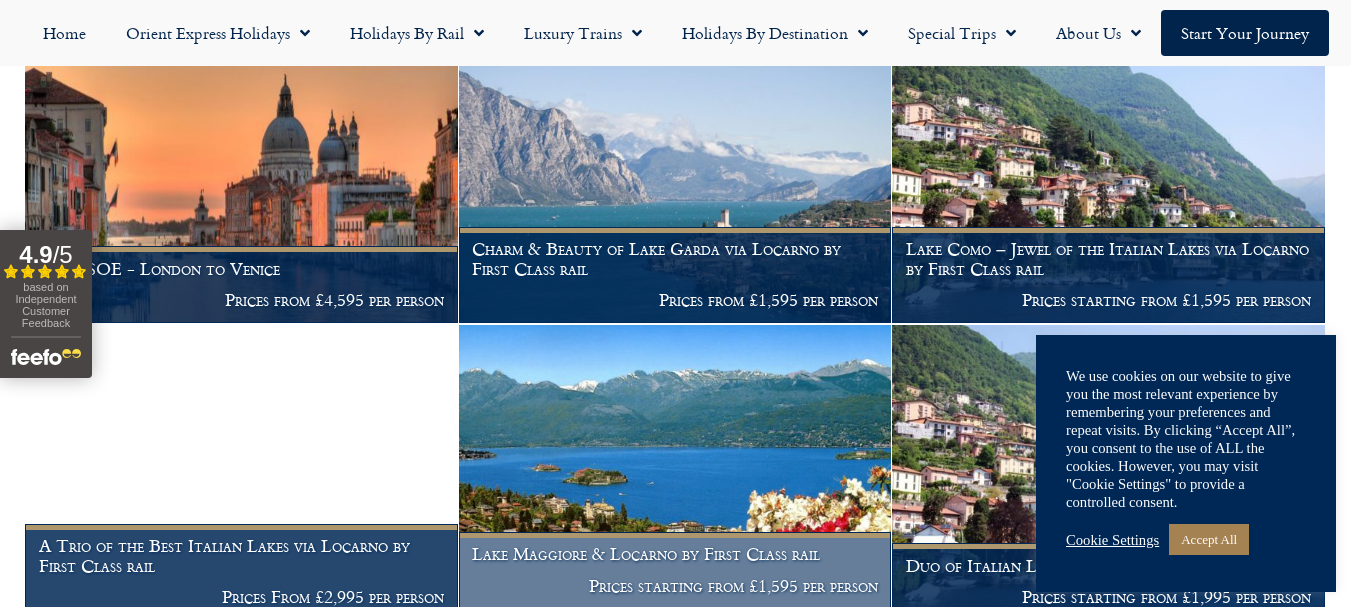 scroll, scrollTop: 600, scrollLeft: 0, axis: vertical 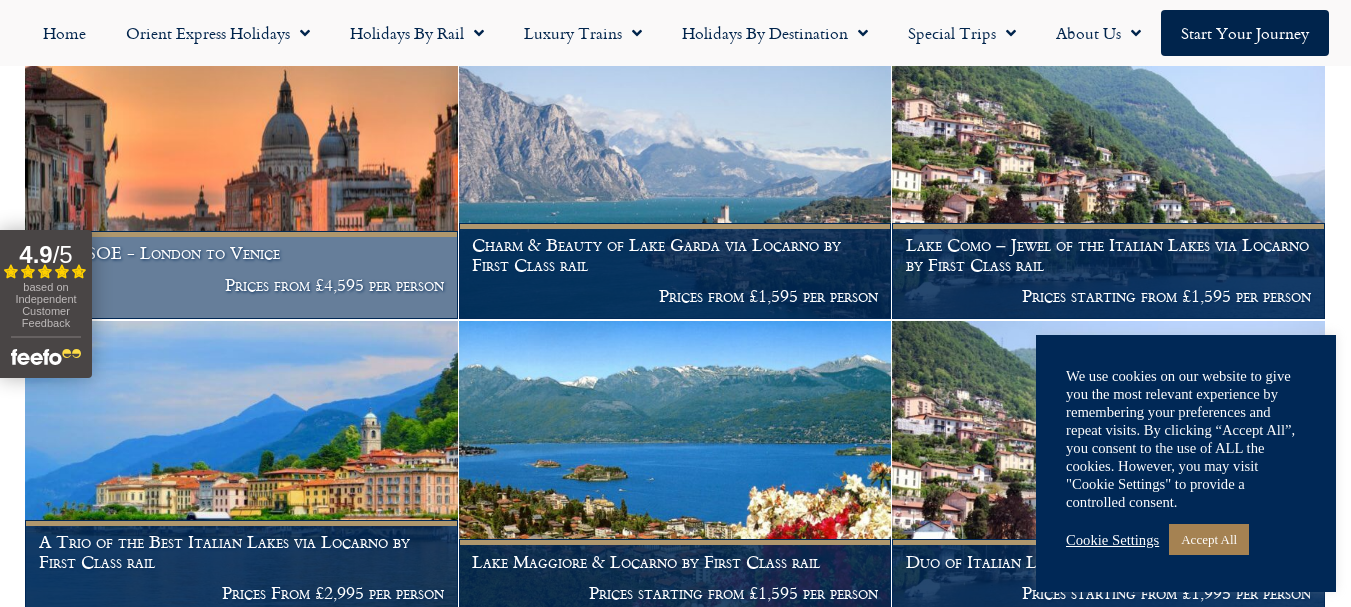 click on "Prices from £4,595 per person" at bounding box center (242, 285) 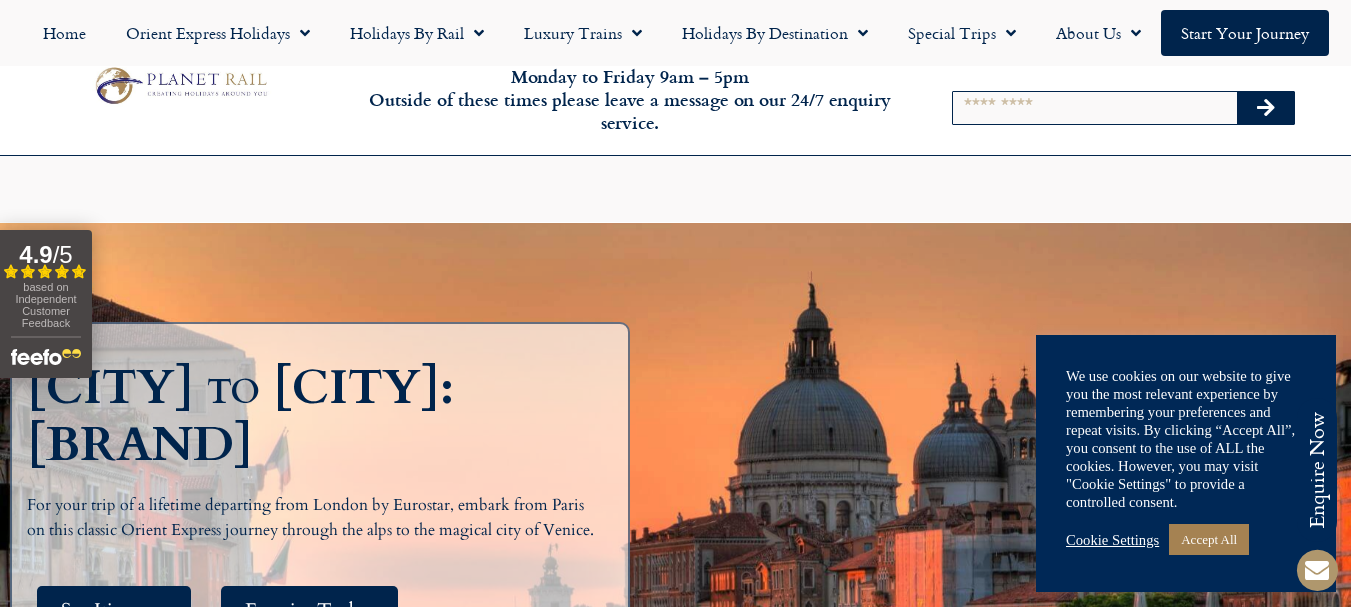 scroll, scrollTop: 600, scrollLeft: 0, axis: vertical 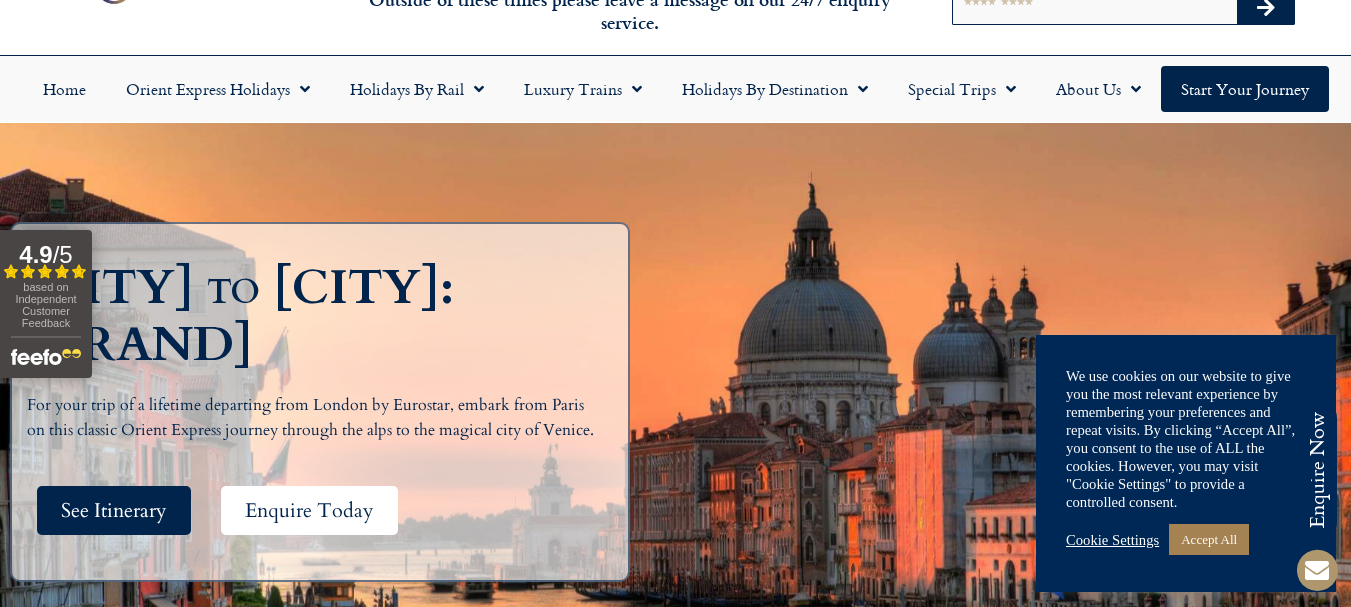 click on "Enquire Today" at bounding box center (309, 510) 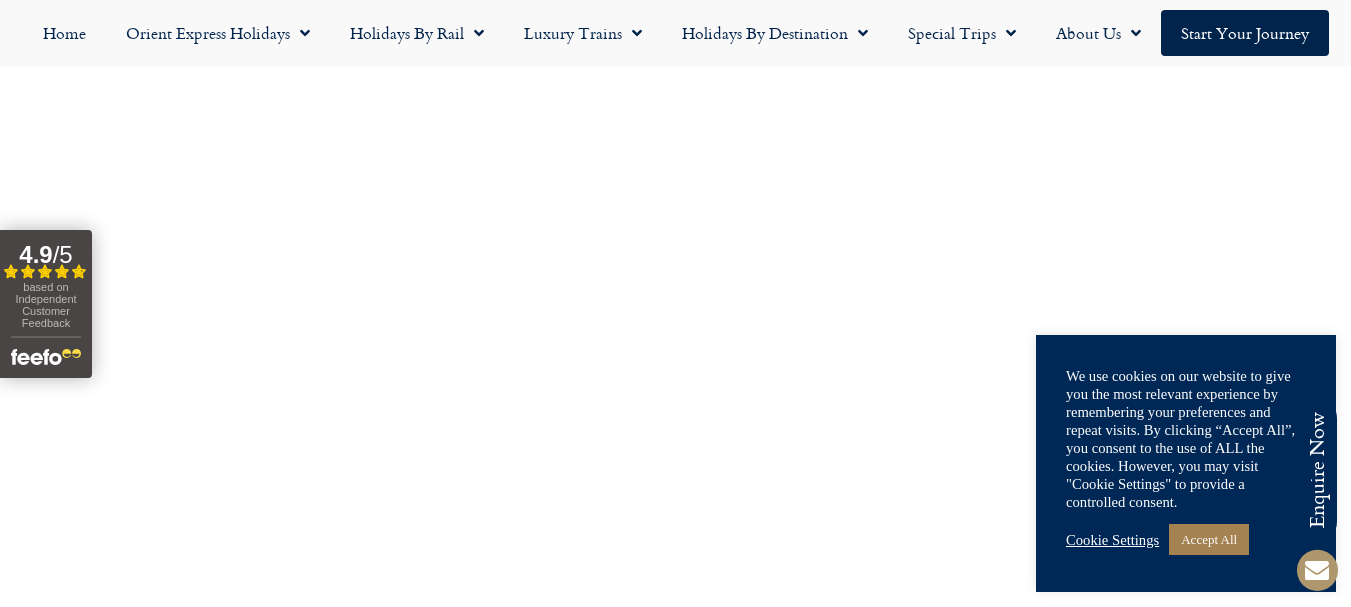 scroll, scrollTop: 6977, scrollLeft: 0, axis: vertical 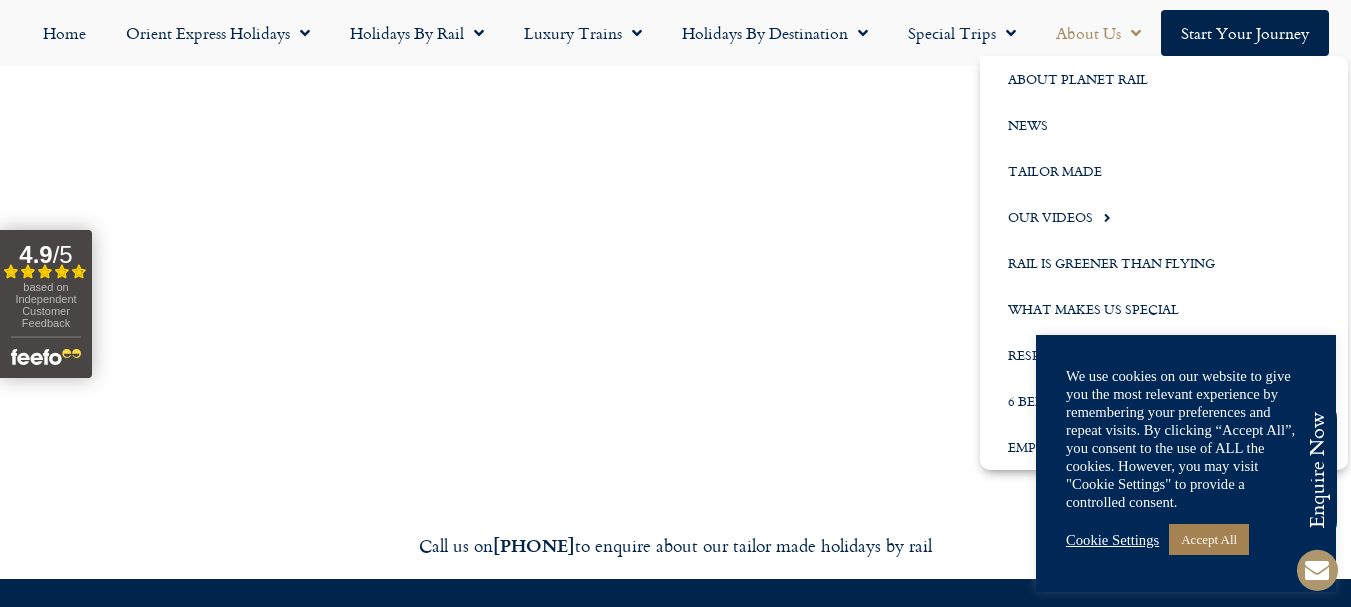 click 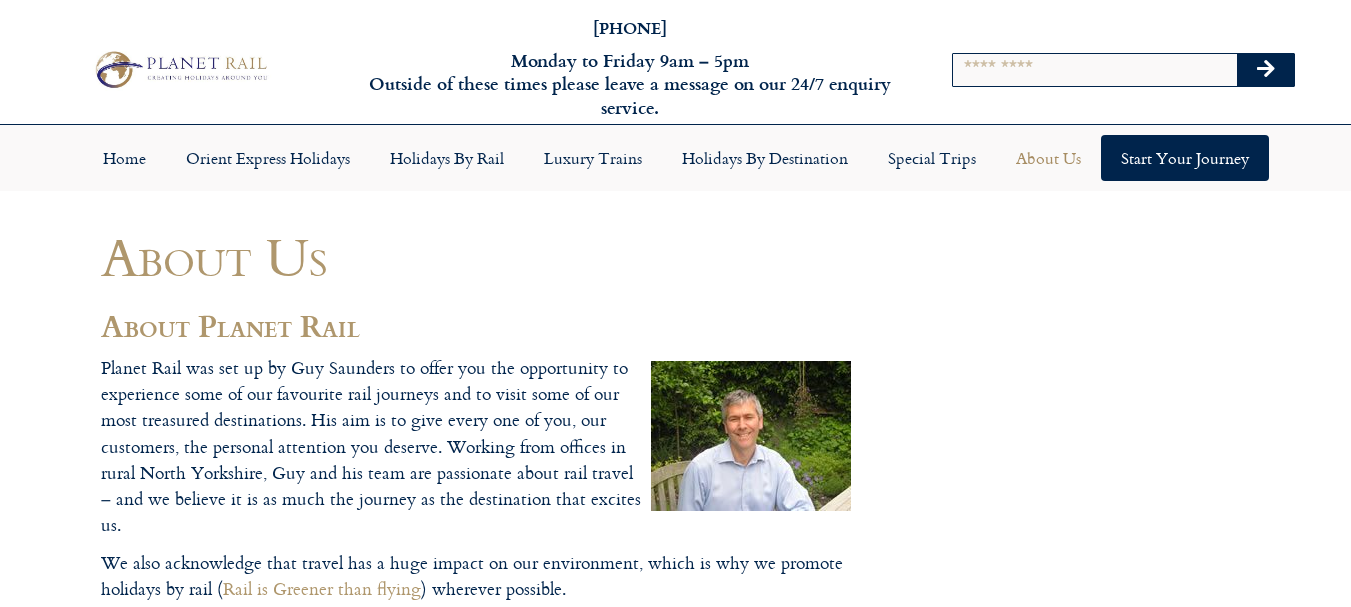 scroll, scrollTop: 0, scrollLeft: 0, axis: both 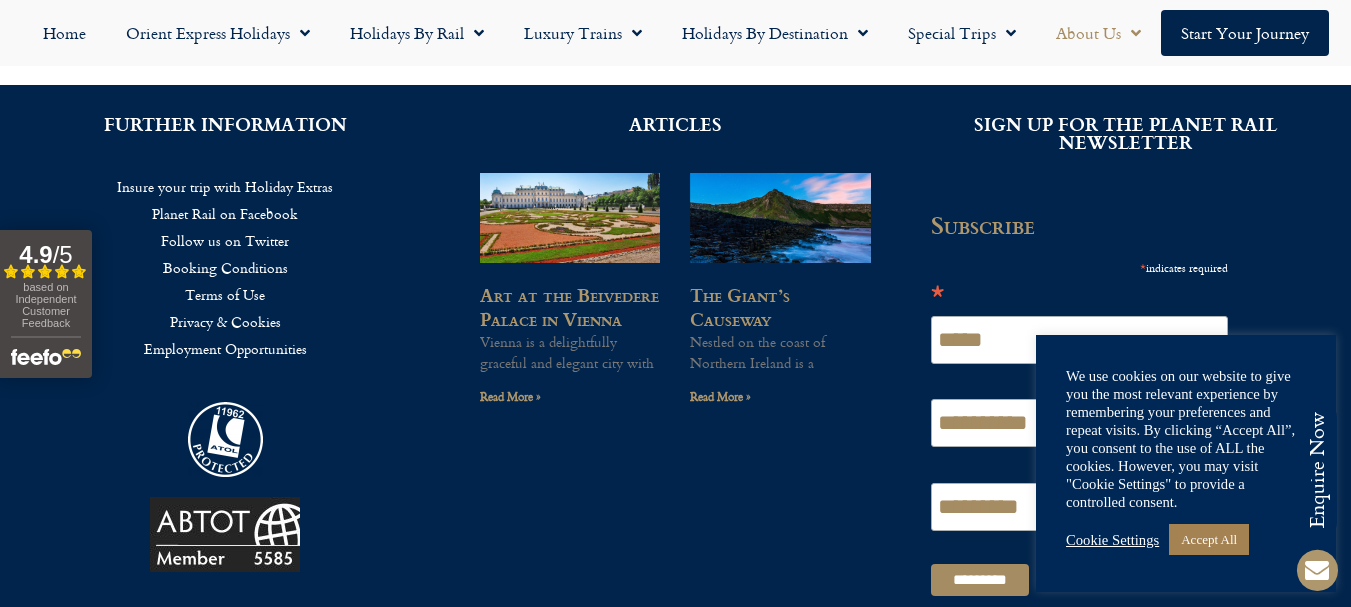 click on "ARTICLES
Art at the Belvedere Palace in Vienna
Vienna is a delightfully graceful and elegant city with
Read More »
The Giant’s Causeway
Nestled on the coast of Northern Ireland is a
Read More »" at bounding box center (675, 360) 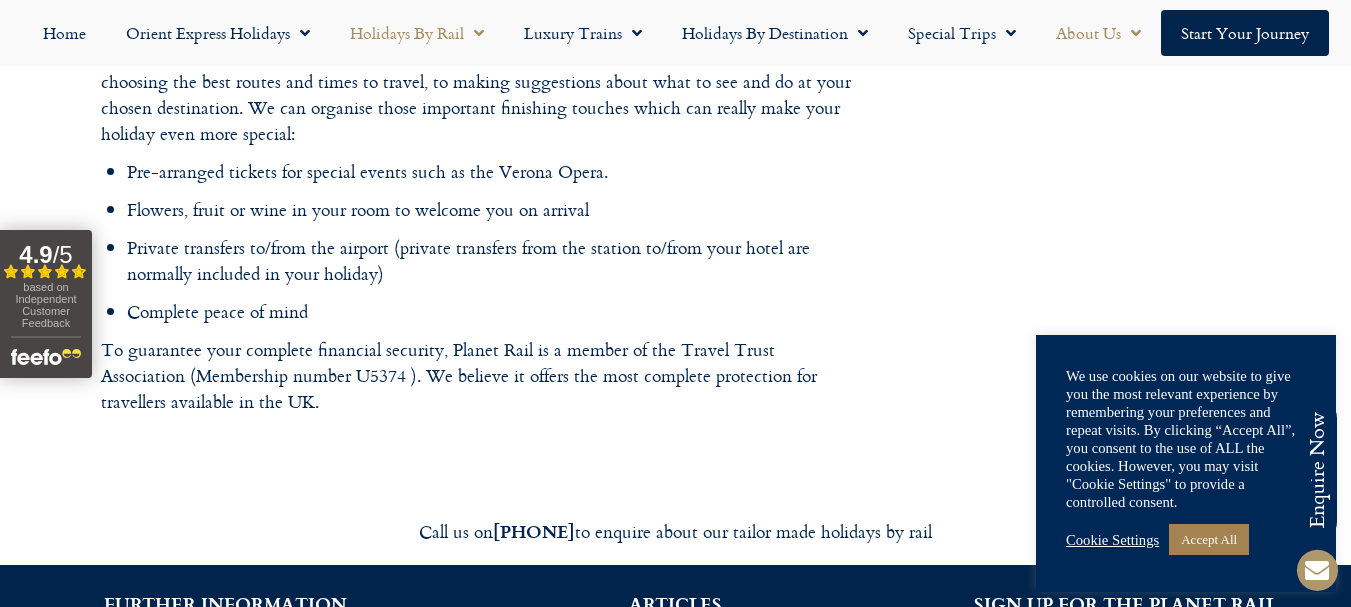 scroll, scrollTop: 2900, scrollLeft: 0, axis: vertical 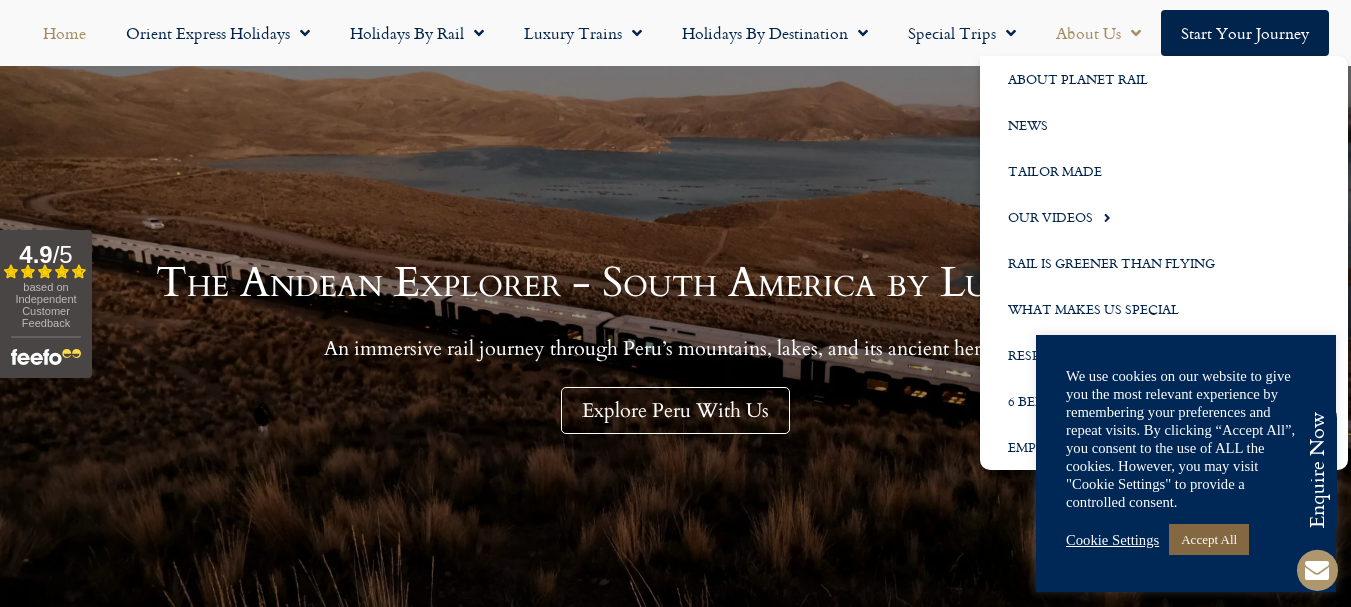 click on "Accept All" at bounding box center [1209, 539] 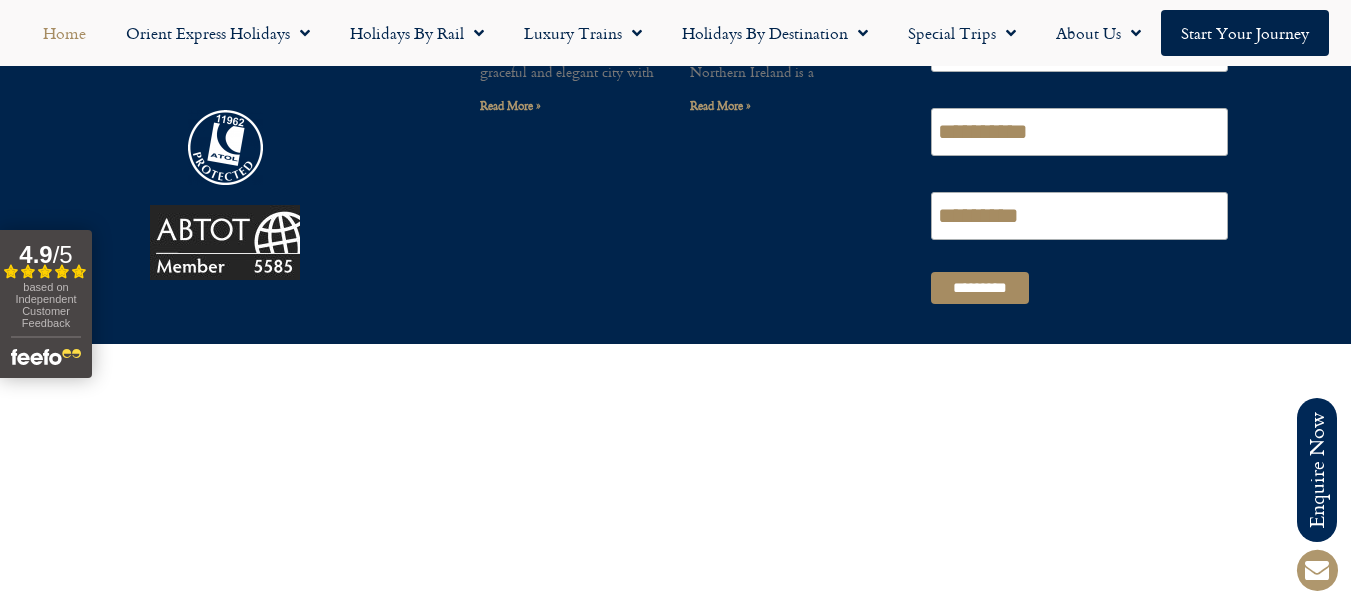 scroll, scrollTop: 5537, scrollLeft: 0, axis: vertical 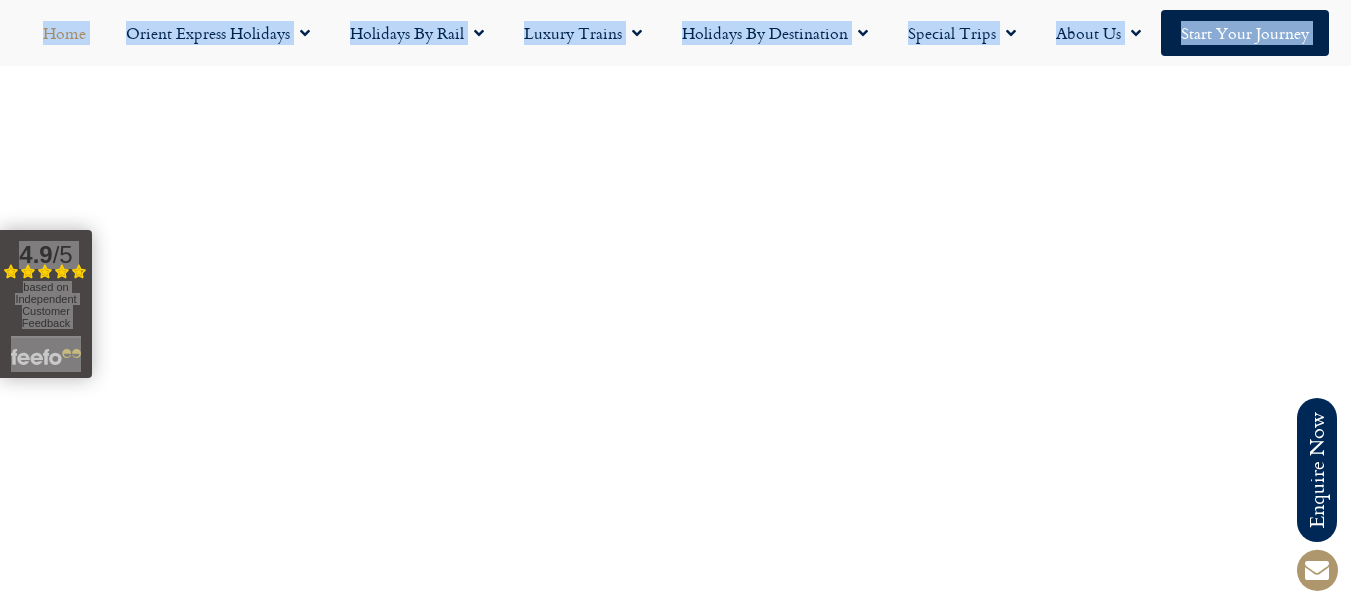 drag, startPoint x: 1317, startPoint y: 566, endPoint x: 817, endPoint y: 440, distance: 515.63165 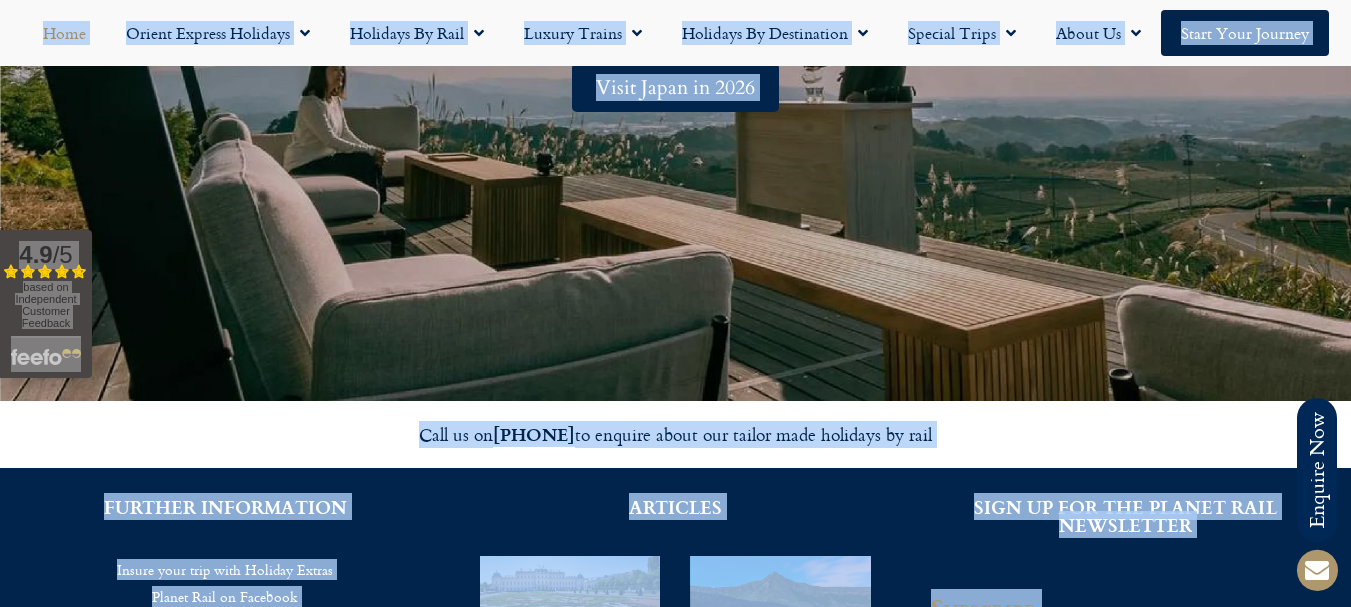 scroll, scrollTop: 4237, scrollLeft: 0, axis: vertical 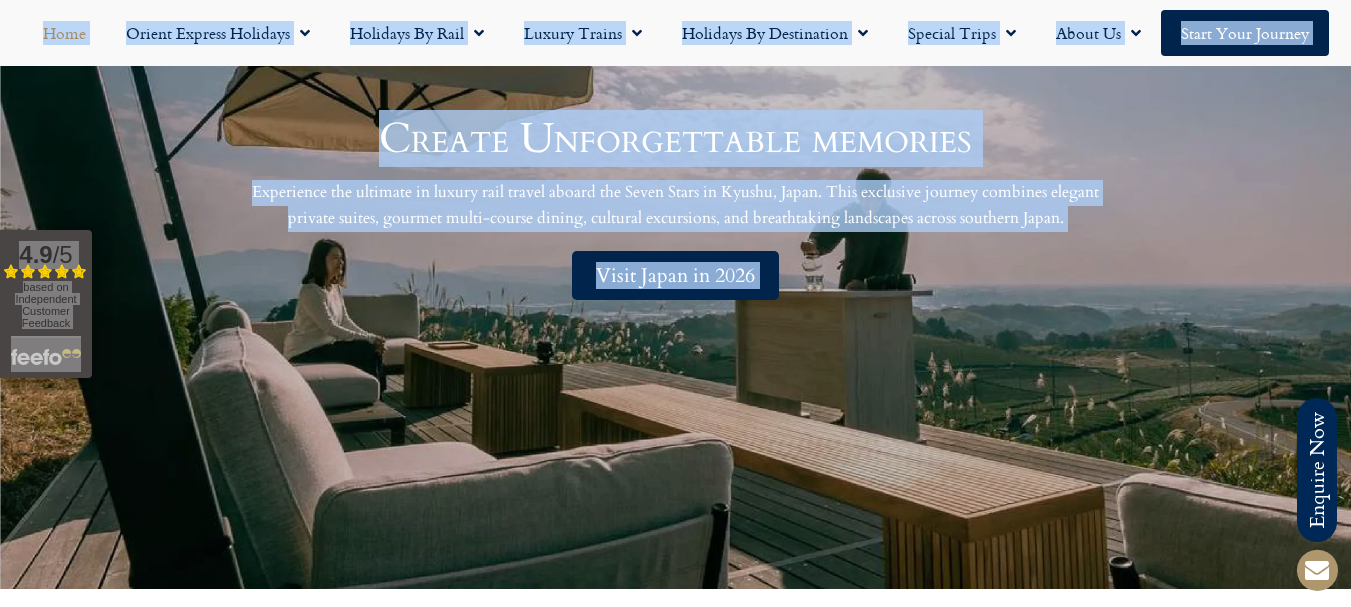click on "Create Unforgettable memories
Experience the ultimate in luxury rail travel aboard the Seven Stars in Kyushu, Japan. This exclusive journey combines elegant private suites, gourmet multi-course dining, cultural excursions, and breathtaking landscapes across southern Japan.
Visit [COUNTRY] in 2026" at bounding box center (675, 209) 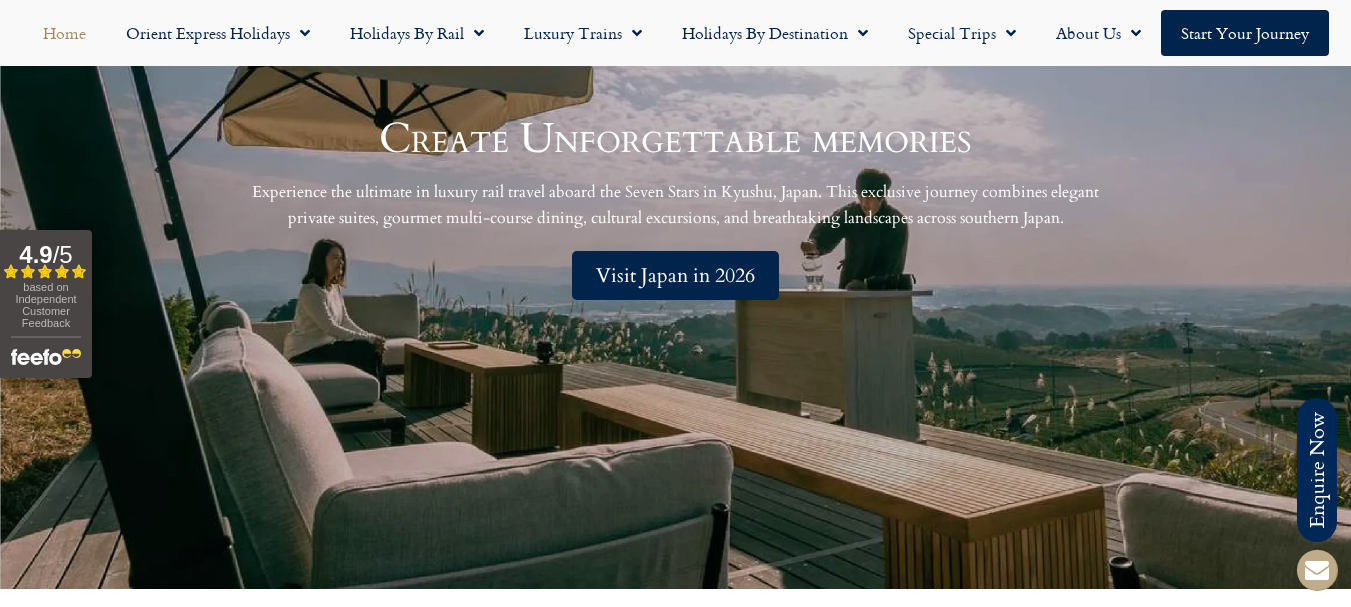click at bounding box center [1317, 570] 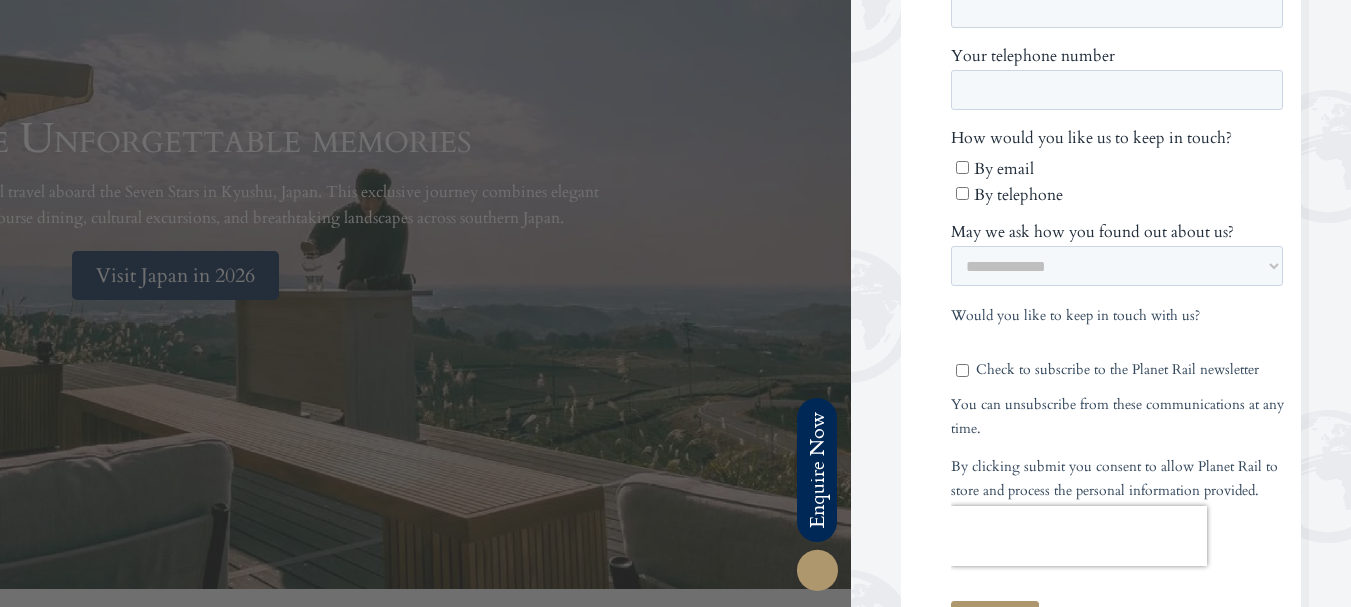 scroll, scrollTop: 1180, scrollLeft: 0, axis: vertical 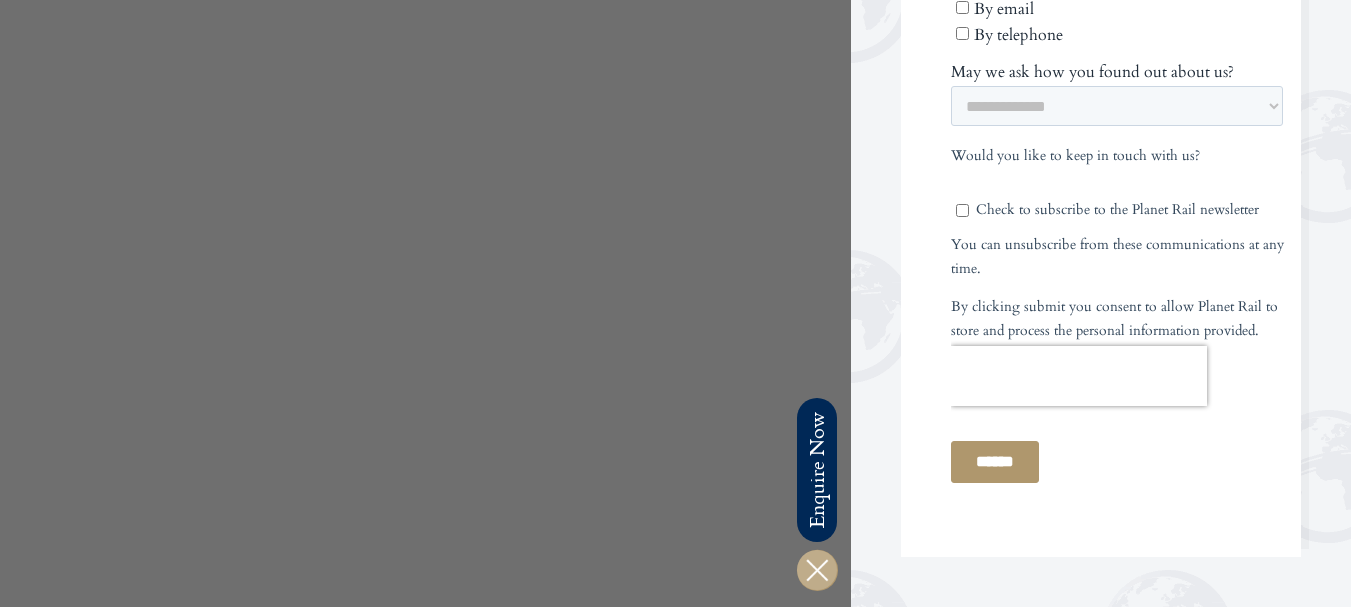 click at bounding box center [817, 570] 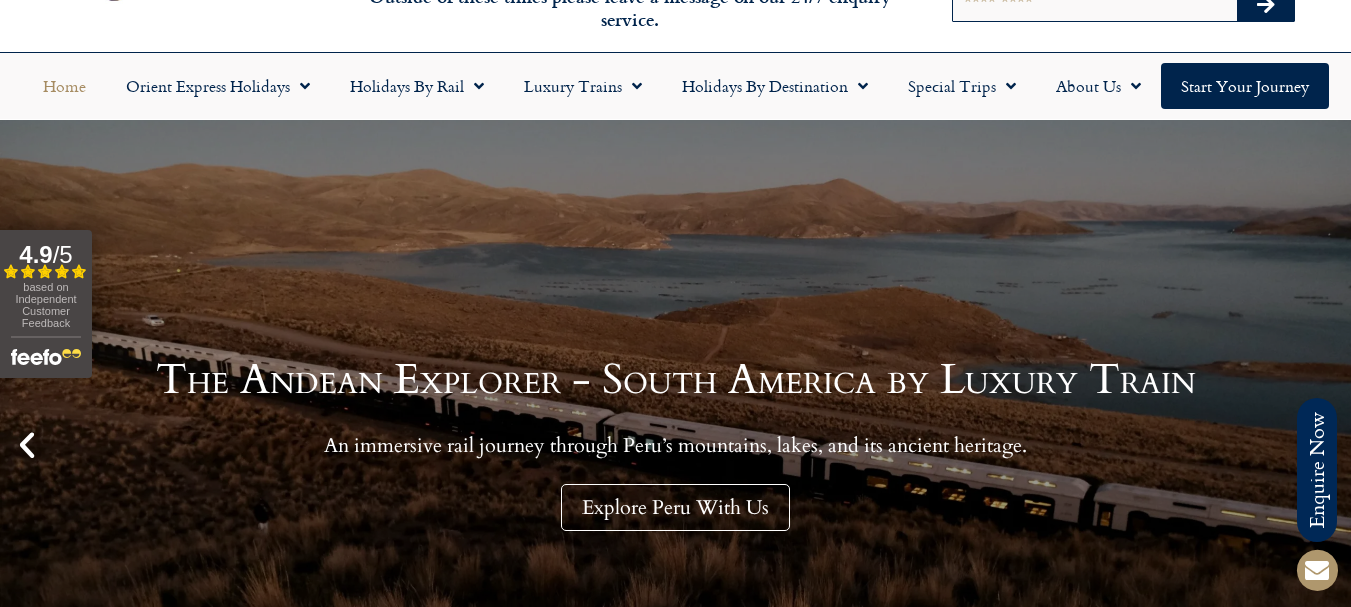 scroll, scrollTop: 0, scrollLeft: 0, axis: both 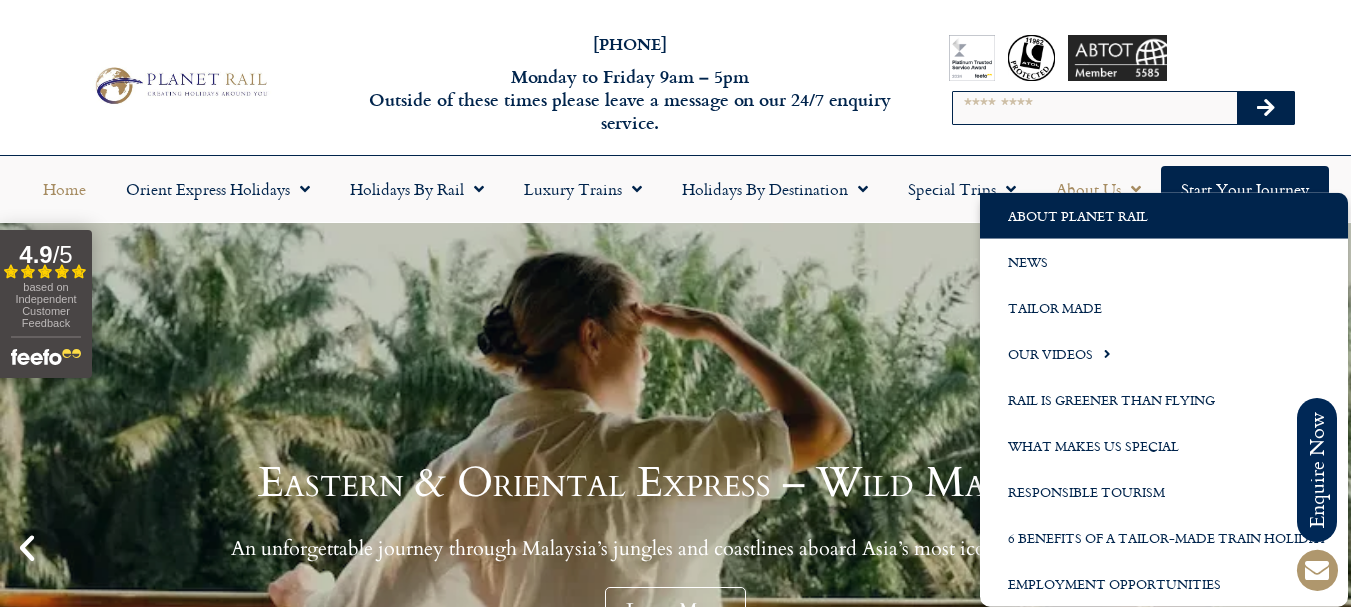 click on "About Planet Rail" 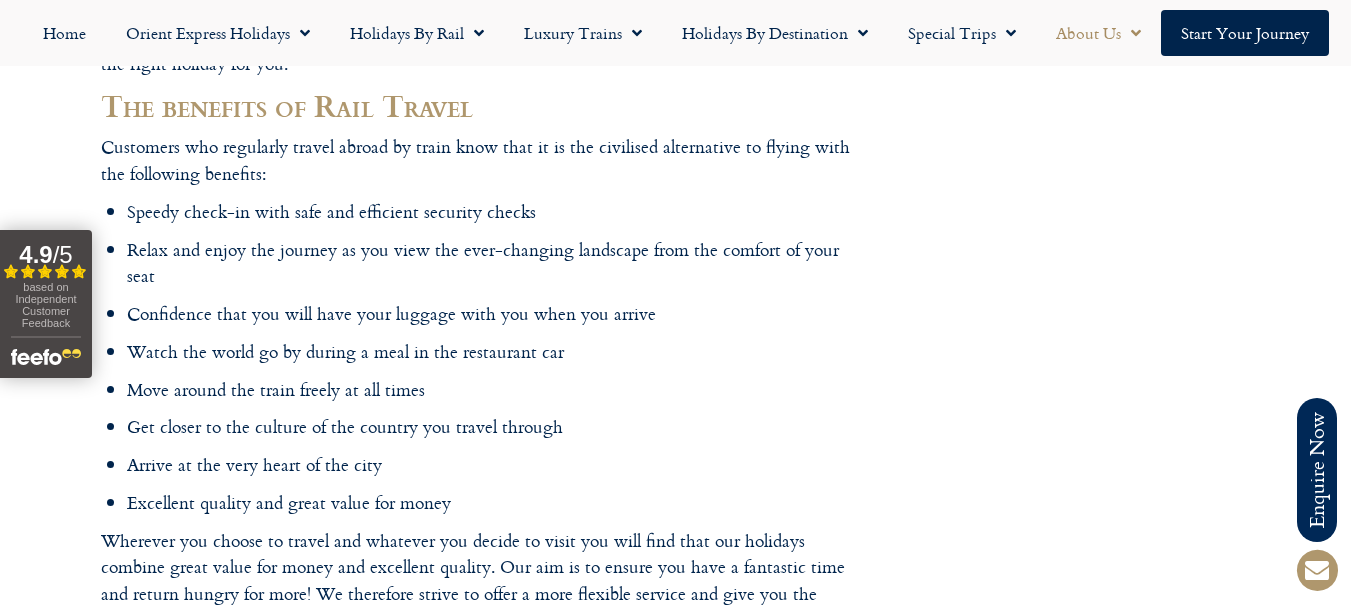 scroll, scrollTop: 1400, scrollLeft: 0, axis: vertical 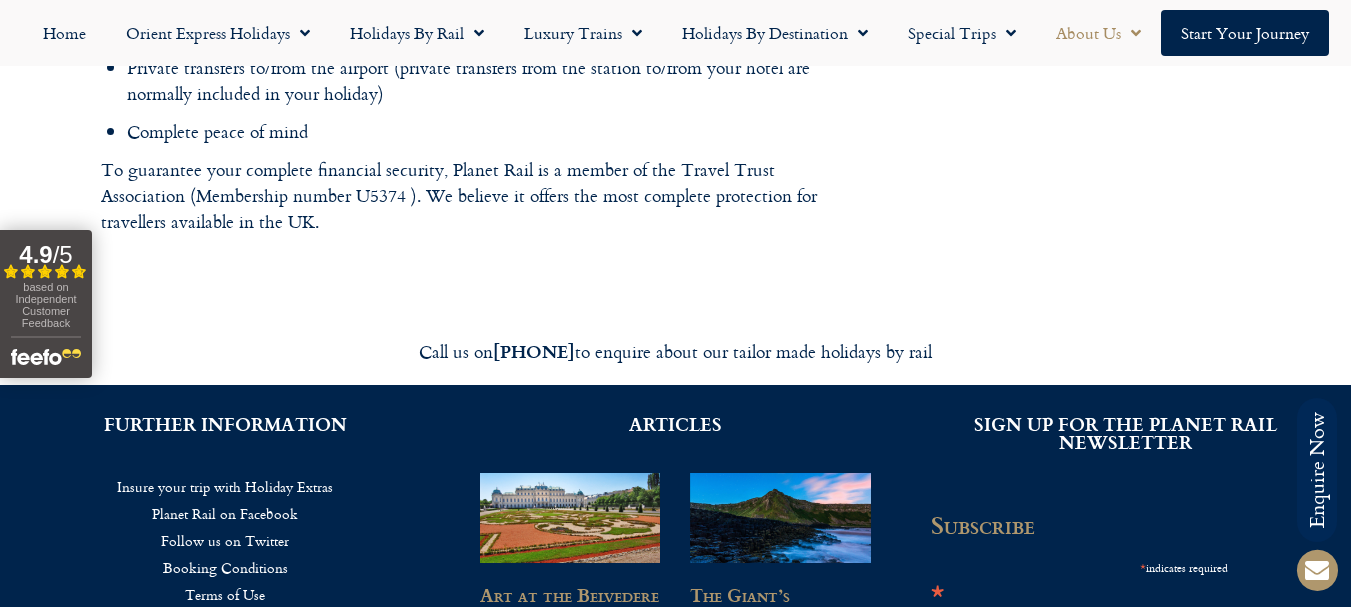 click on "Call us on  01347 66 53 33  to enquire about our tailor made holidays by rail" at bounding box center (676, 351) 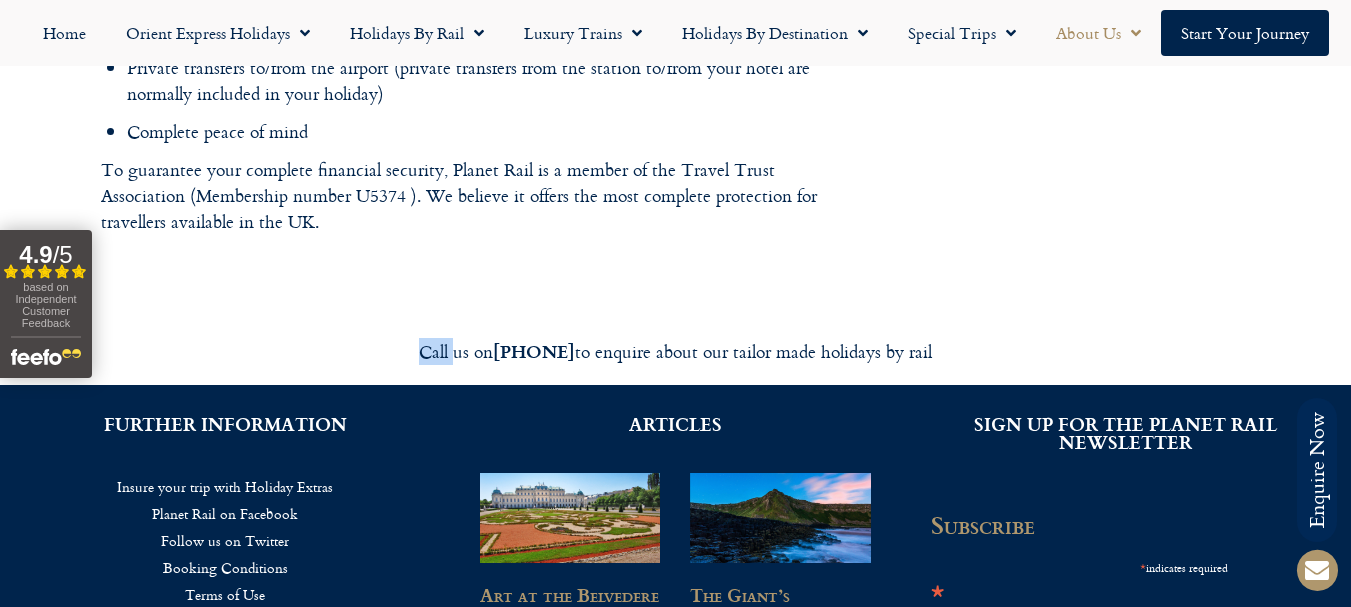 click on "Call us on  01347 66 53 33  to enquire about our tailor made holidays by rail" at bounding box center (676, 351) 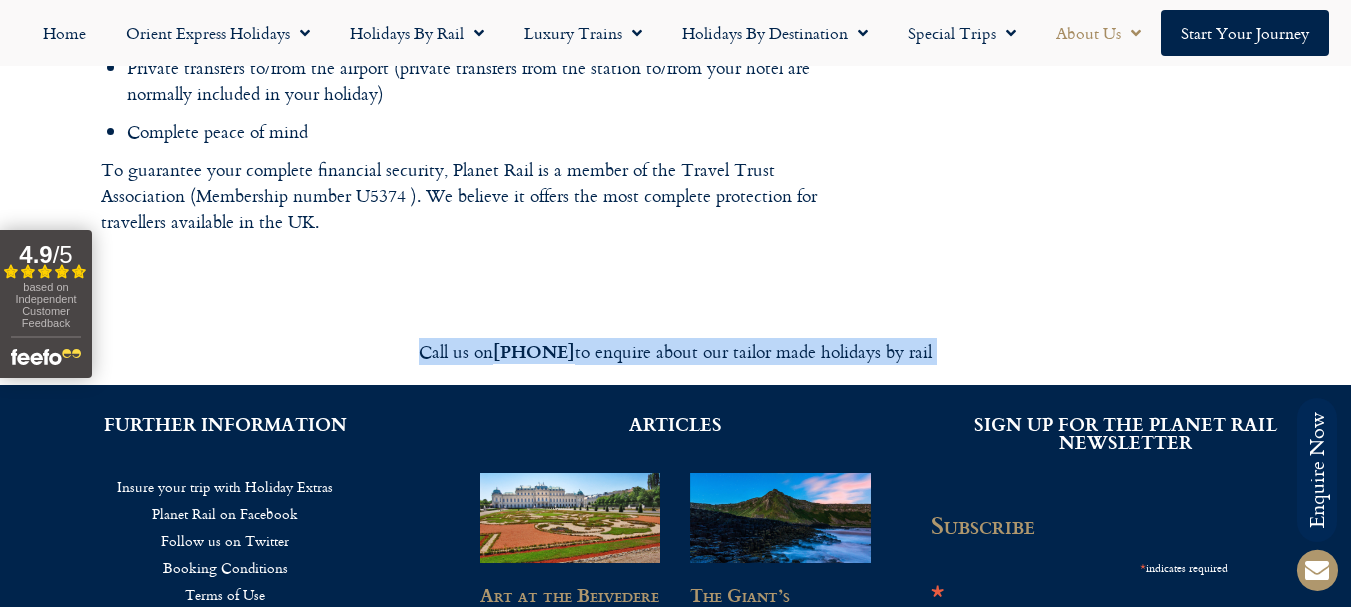 click on "Call us on  01347 66 53 33  to enquire about our tailor made holidays by rail" at bounding box center [676, 351] 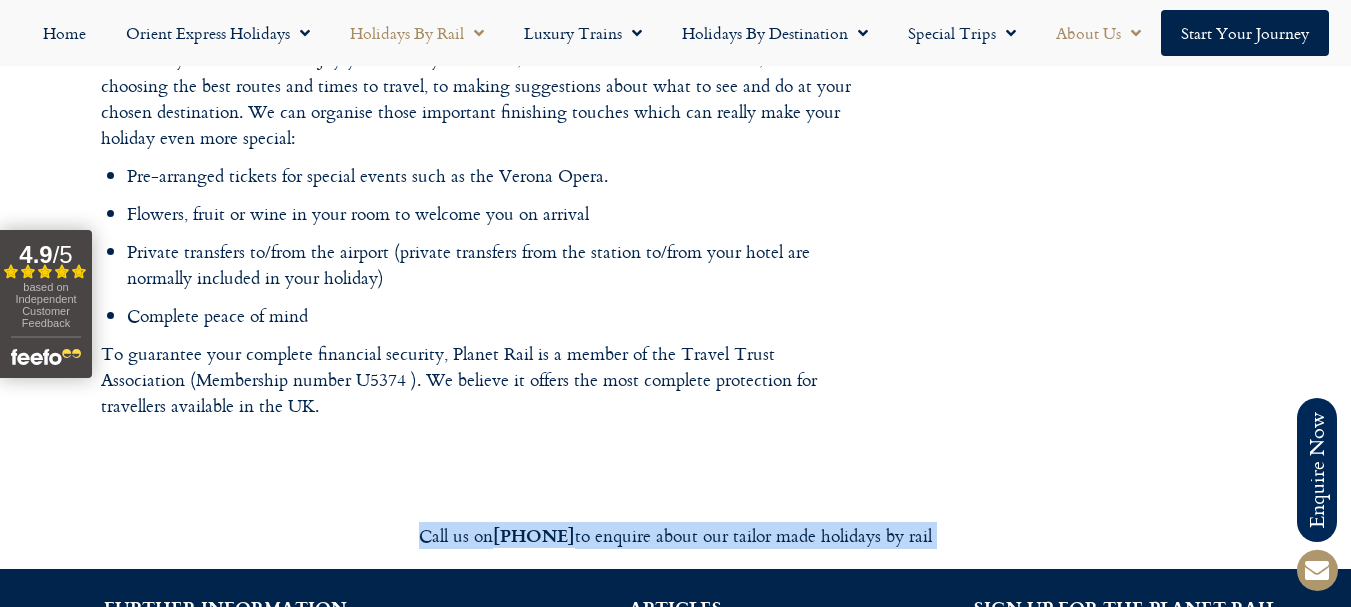 scroll, scrollTop: 3200, scrollLeft: 0, axis: vertical 